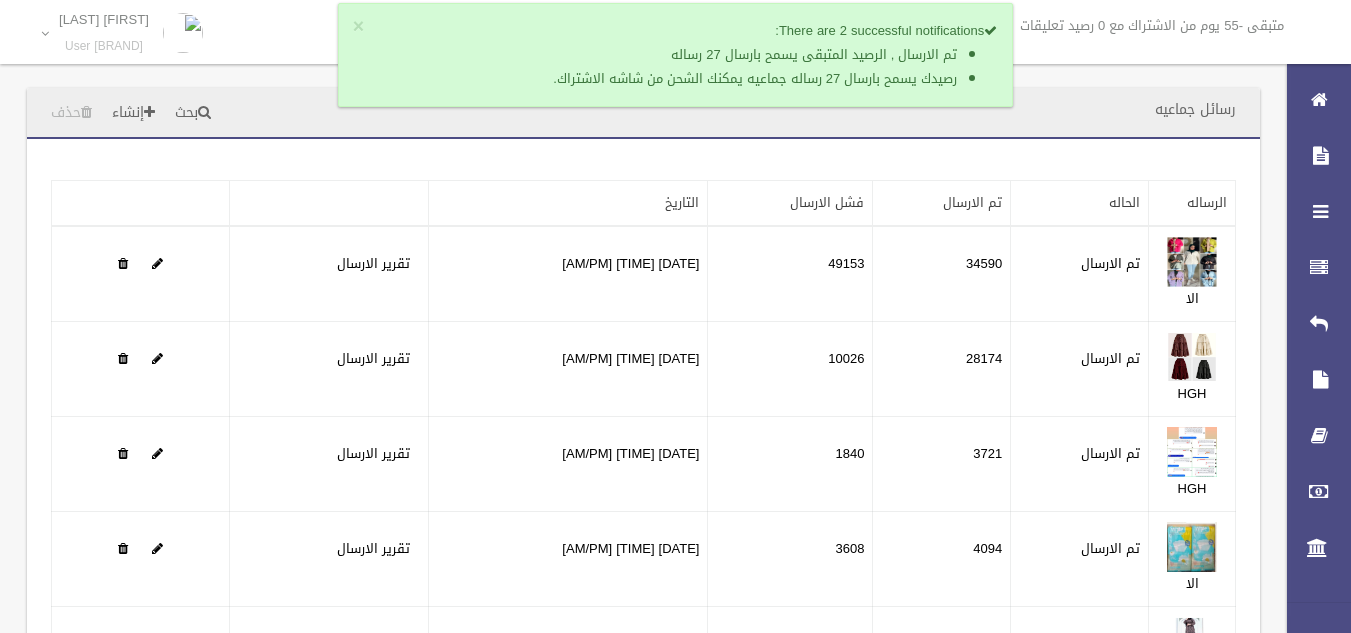 scroll, scrollTop: 0, scrollLeft: 0, axis: both 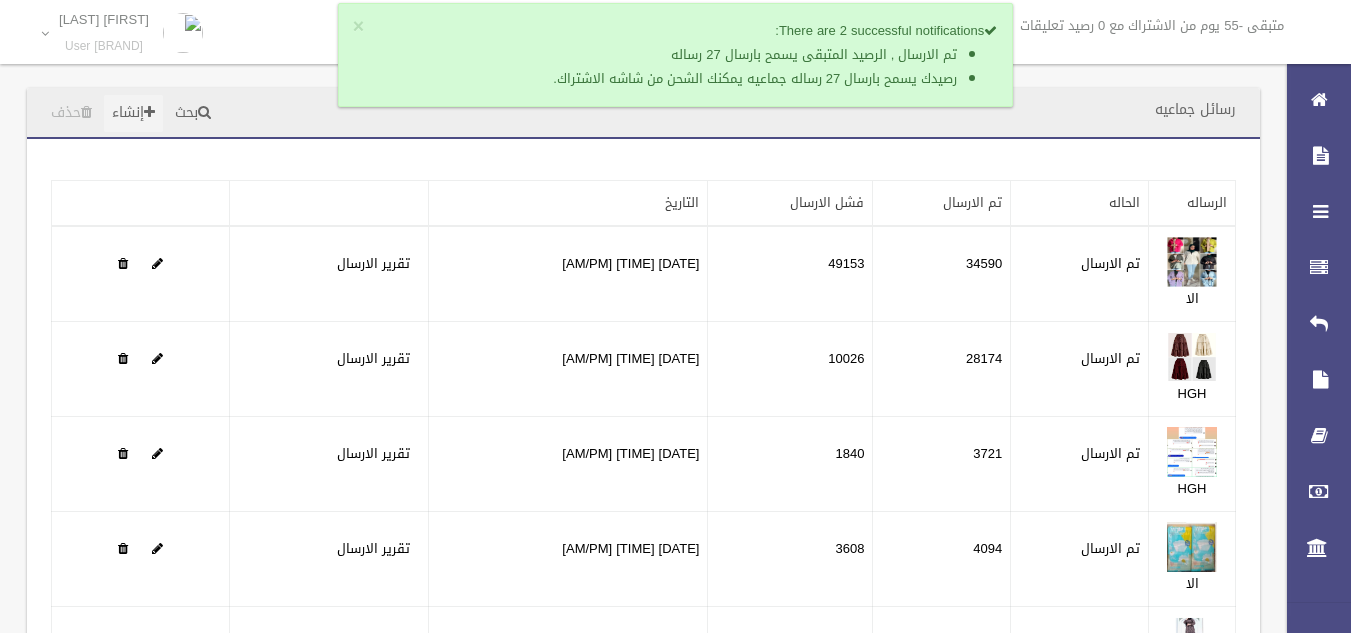 click at bounding box center [149, 112] 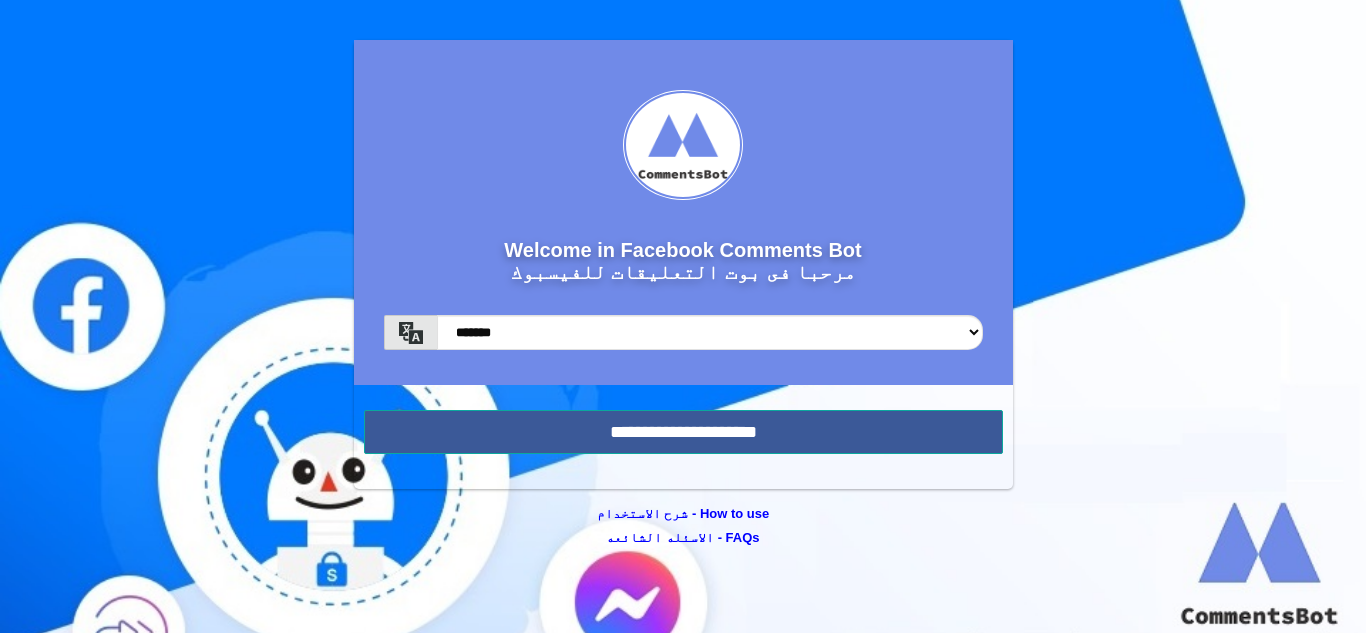scroll, scrollTop: 0, scrollLeft: 0, axis: both 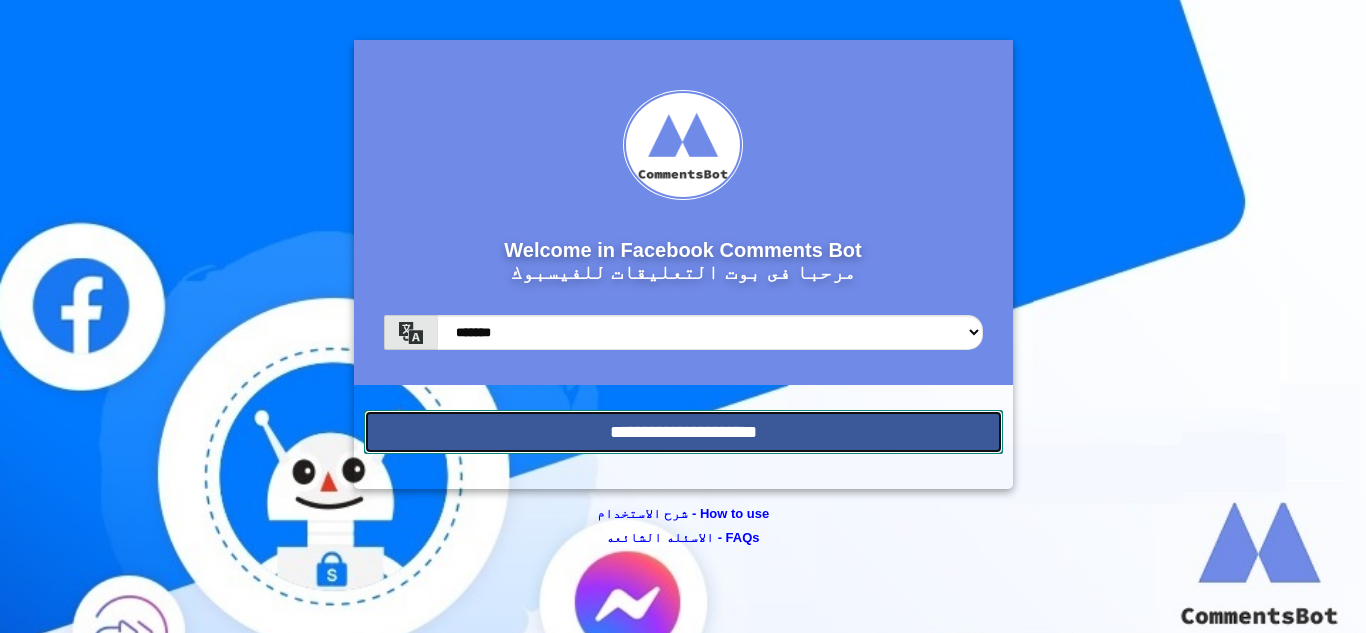 click on "**********" at bounding box center [683, 432] 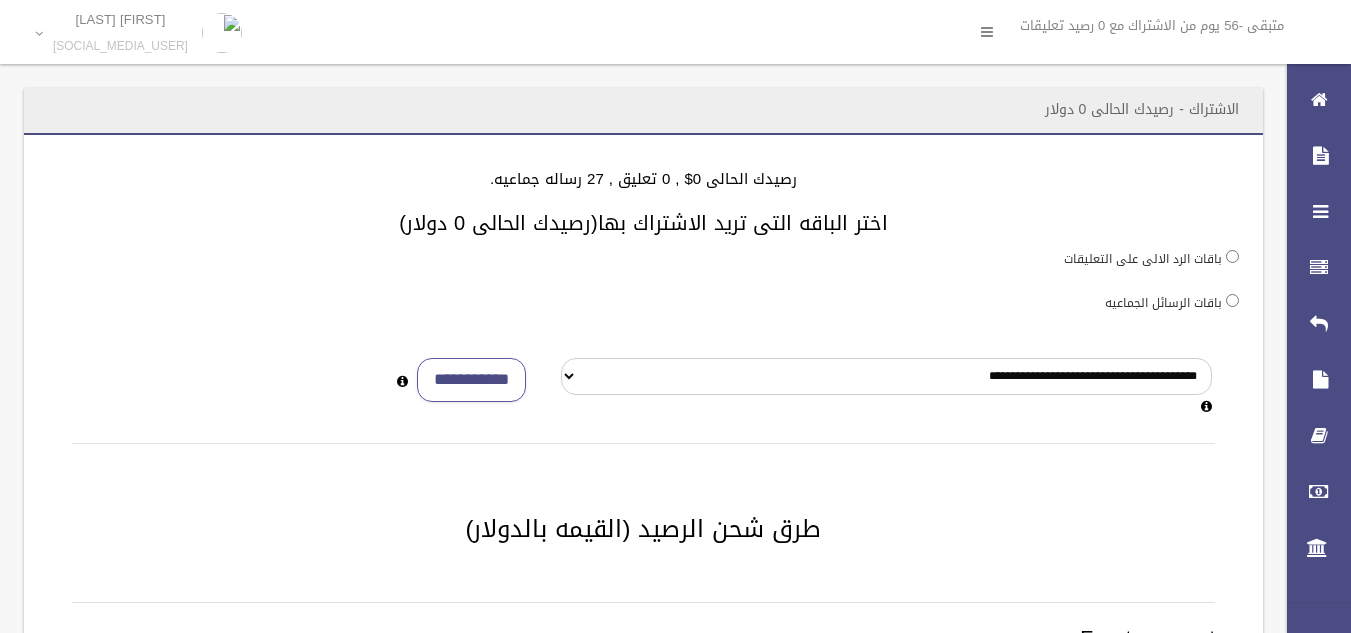 scroll, scrollTop: 0, scrollLeft: 0, axis: both 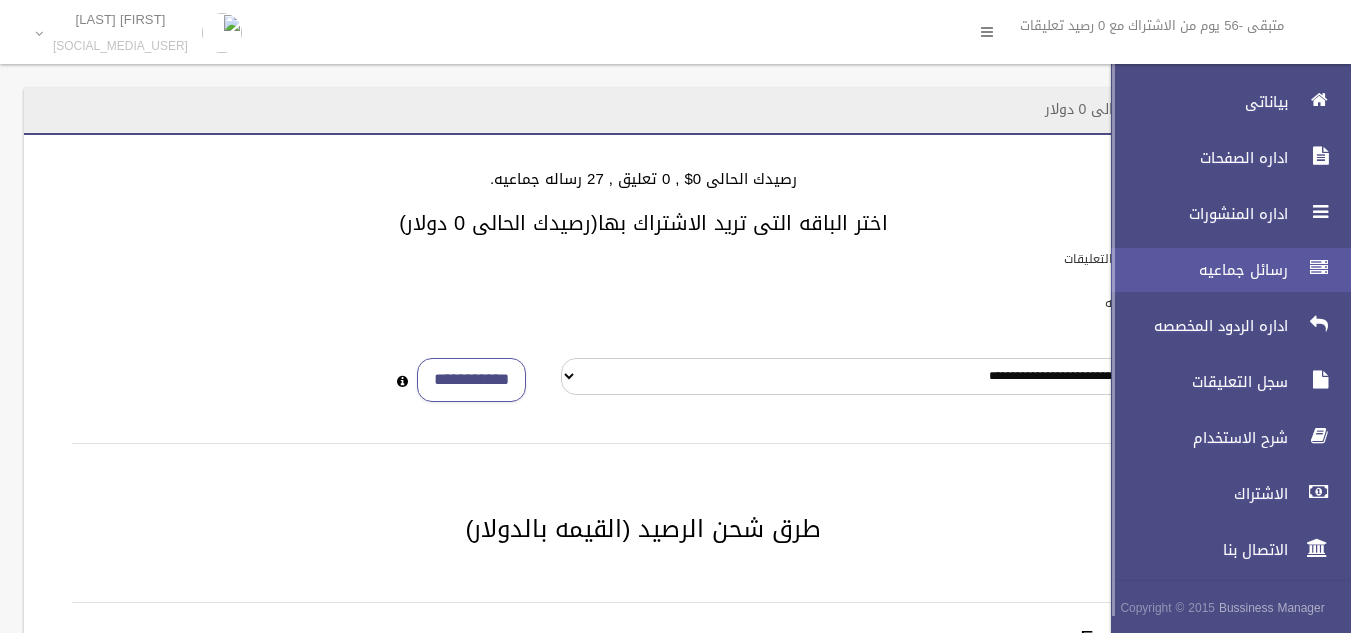 click on "رسائل جماعيه" at bounding box center [1194, 270] 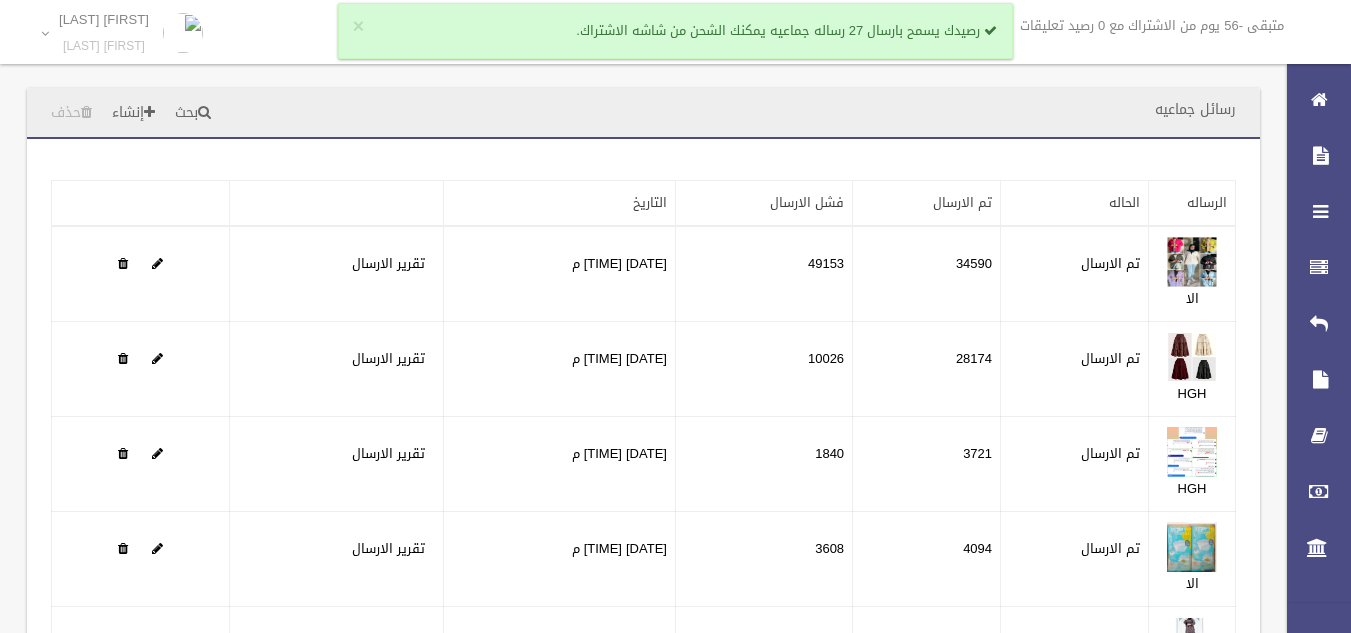 scroll, scrollTop: 0, scrollLeft: 0, axis: both 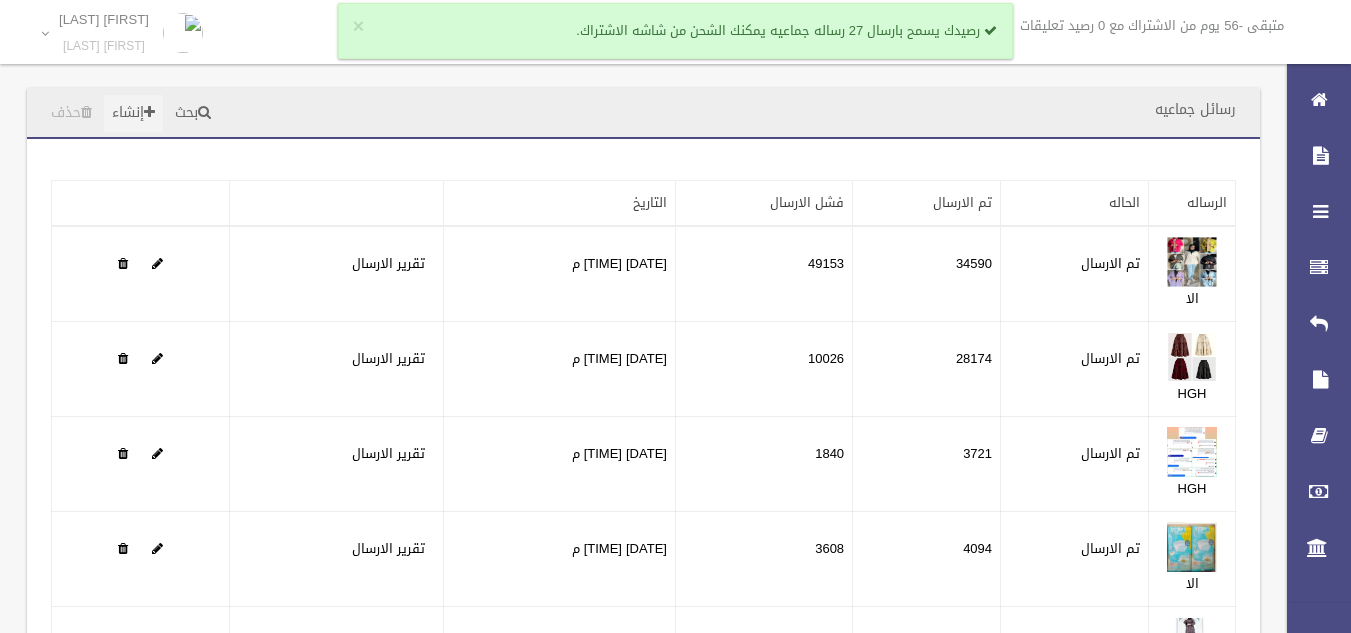 click on "إنشاء" at bounding box center [133, 113] 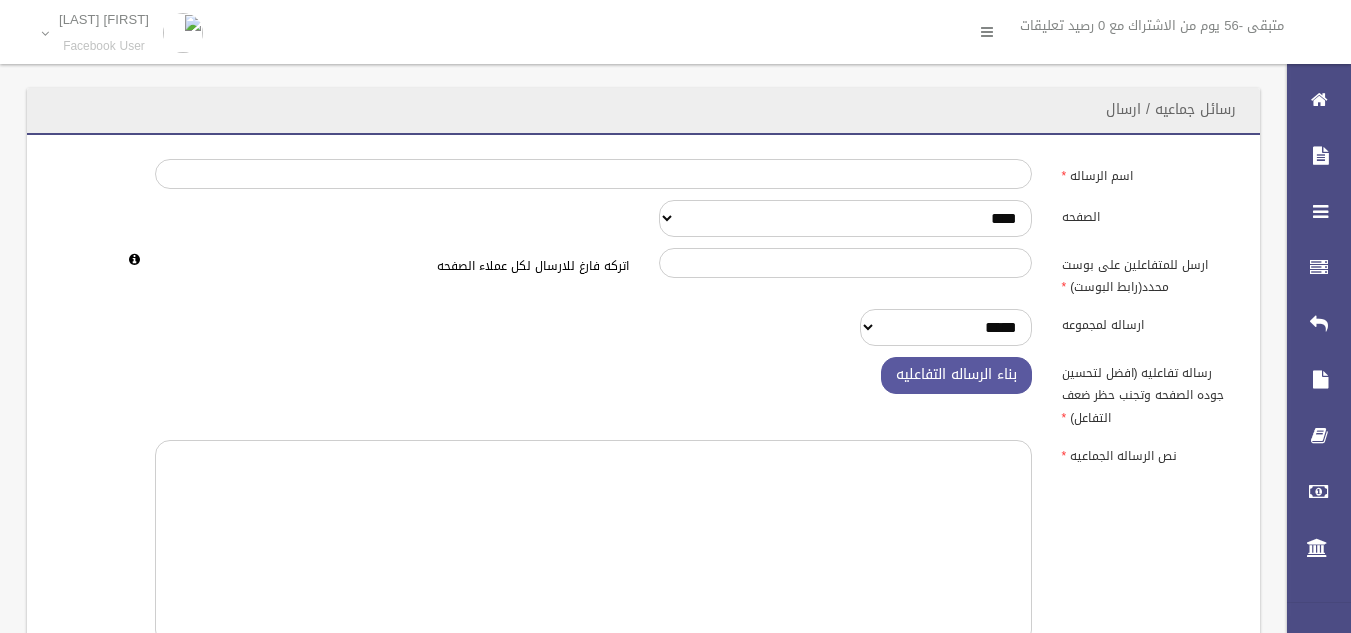 scroll, scrollTop: 0, scrollLeft: 0, axis: both 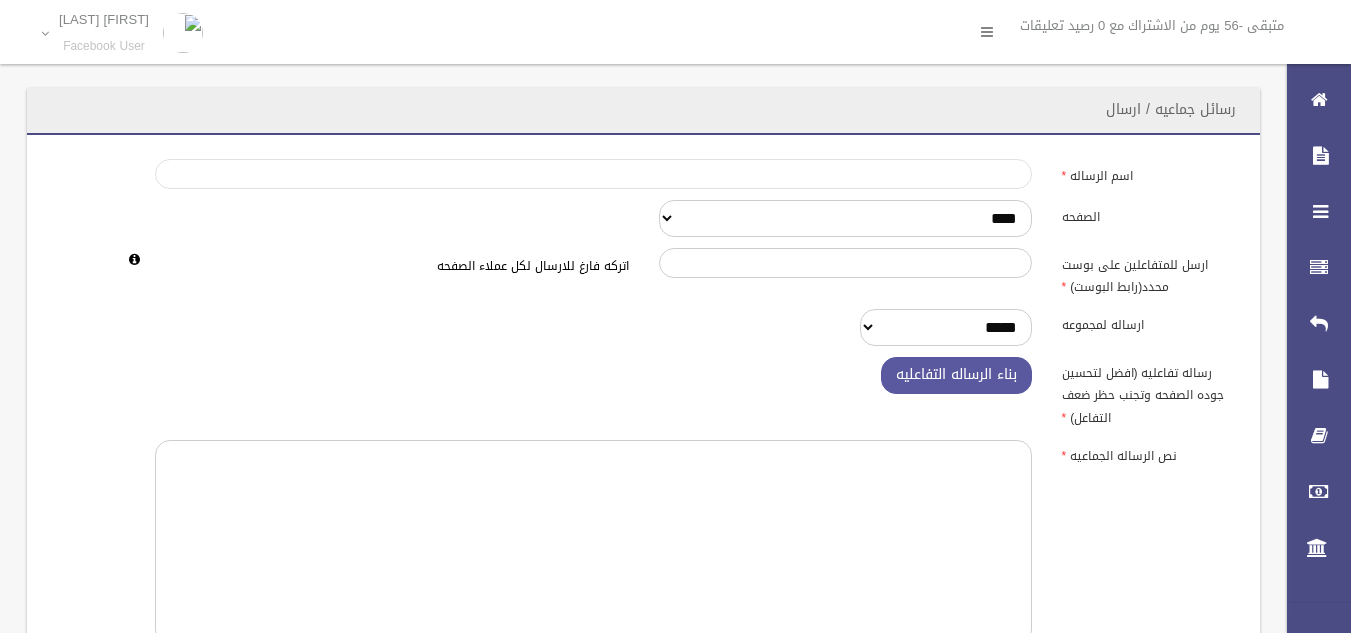 click on "اسم الرساله" at bounding box center (593, 174) 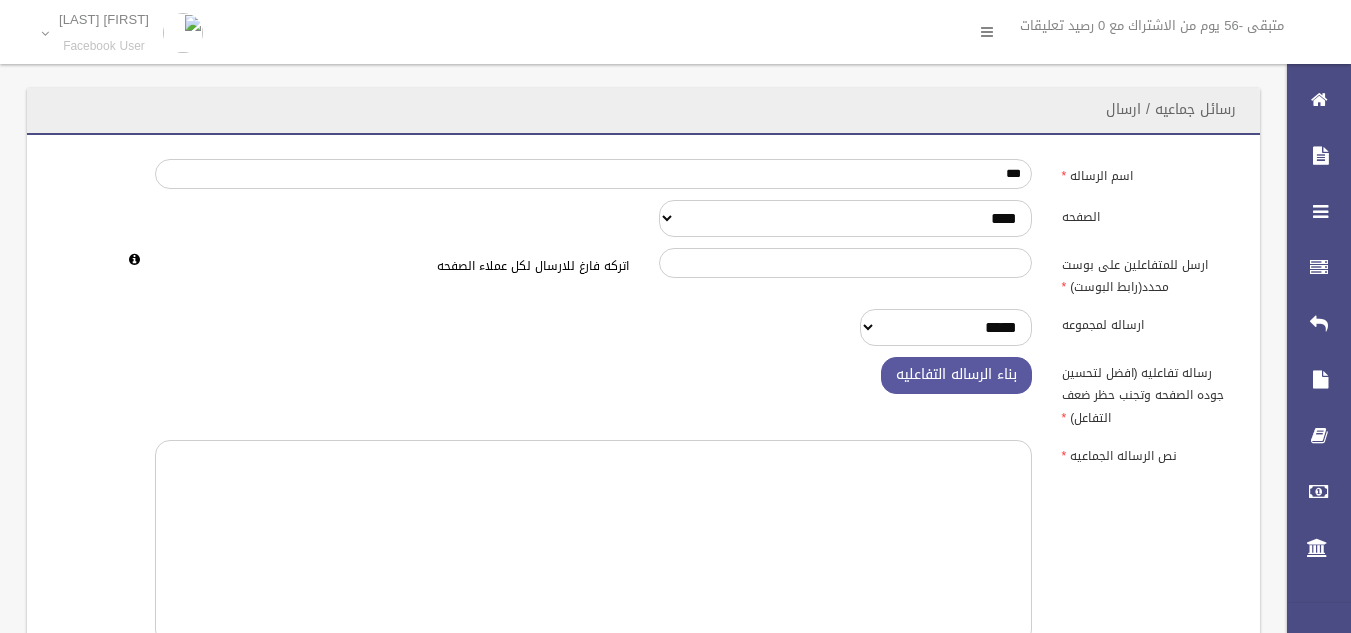 click on "**********" at bounding box center [643, 554] 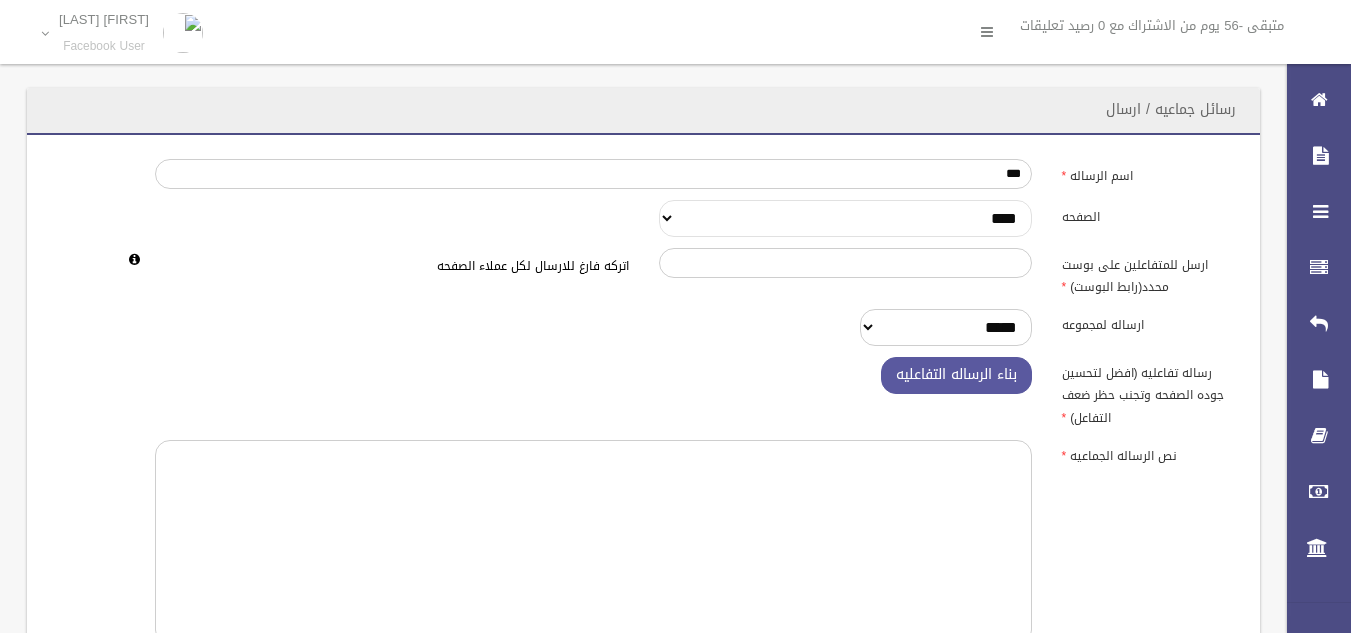 click on "**********" at bounding box center [845, 218] 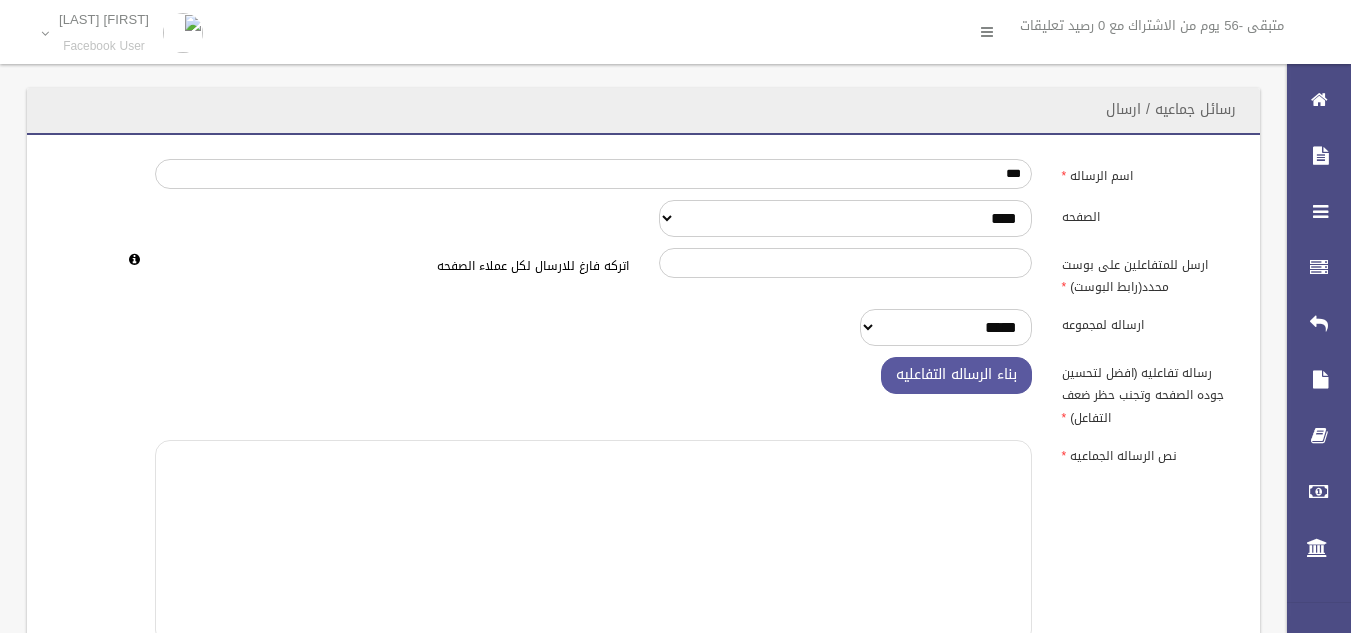 click at bounding box center (593, 542) 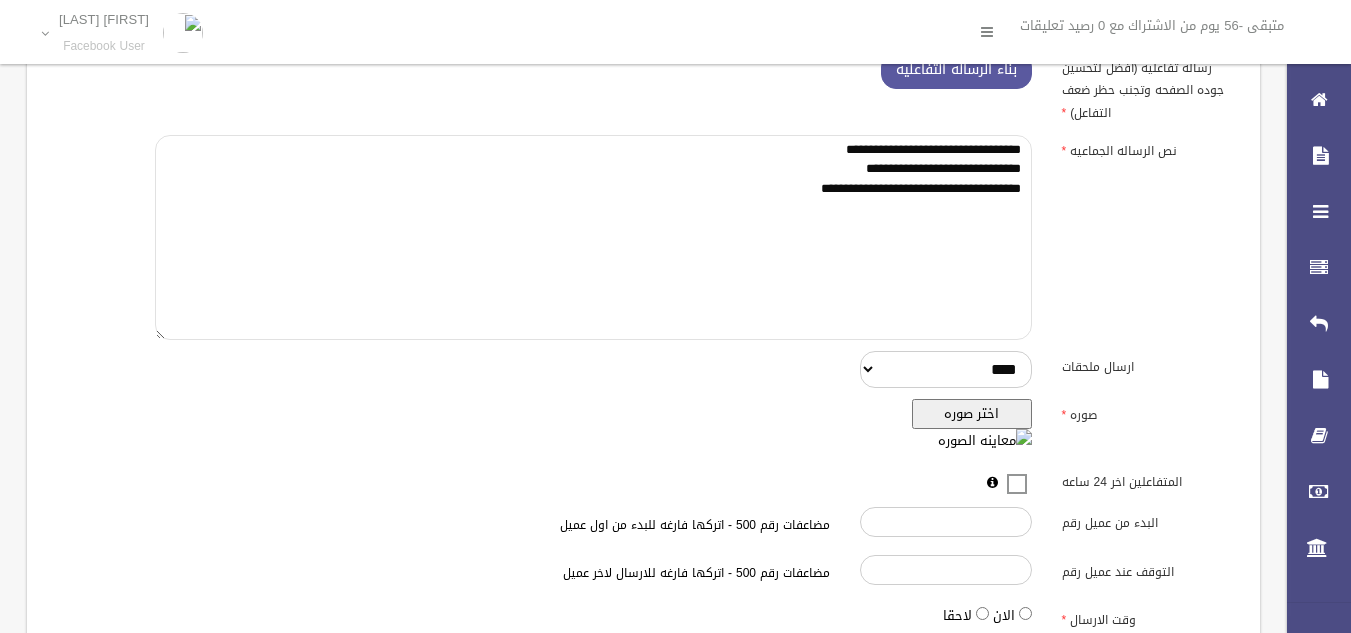 scroll, scrollTop: 360, scrollLeft: 0, axis: vertical 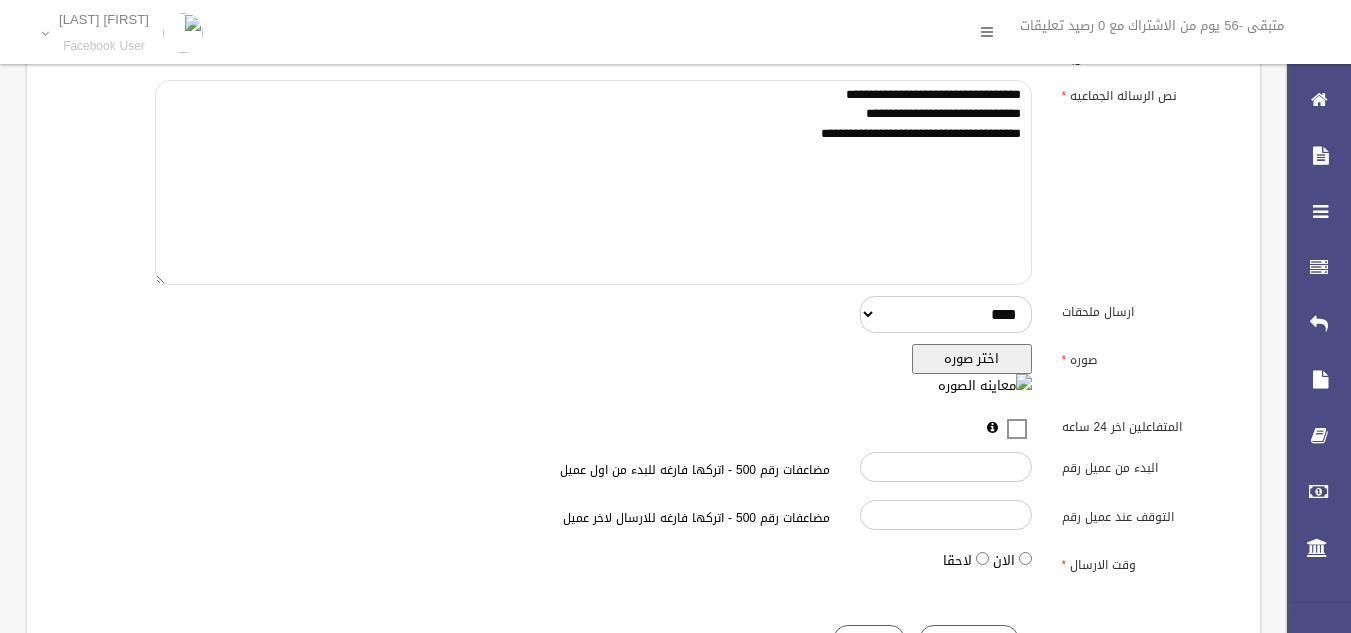 type on "**********" 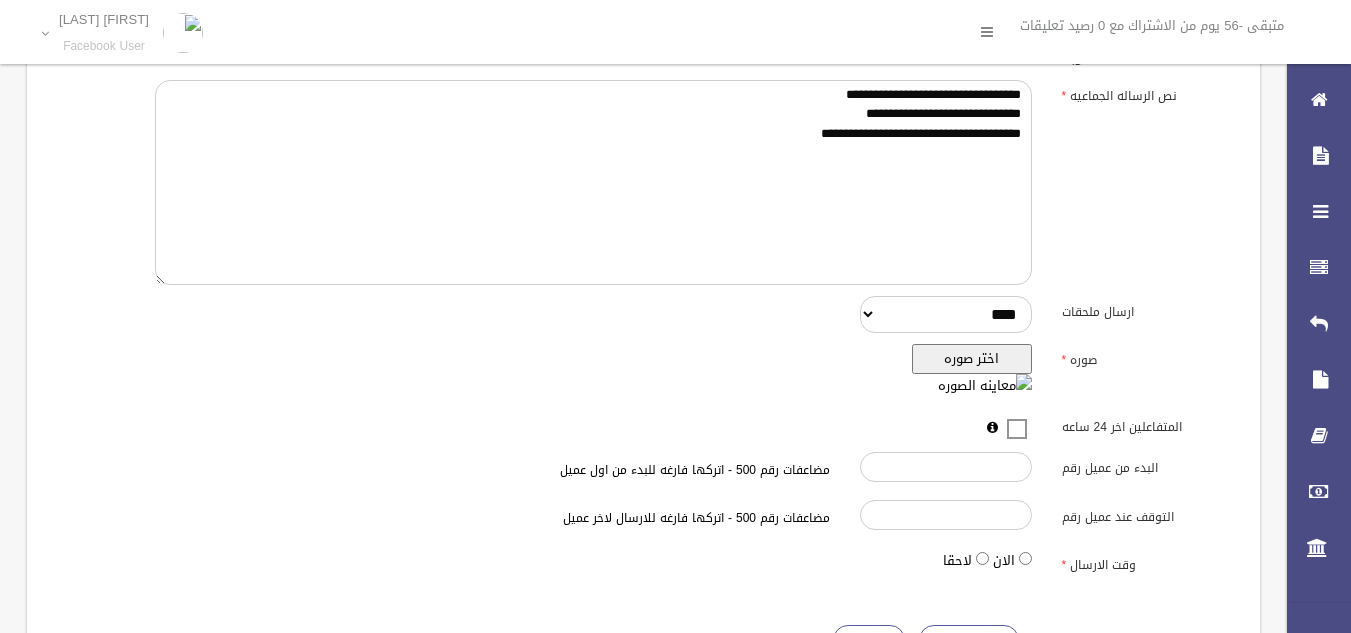 click on "اختر صوره" at bounding box center [972, 359] 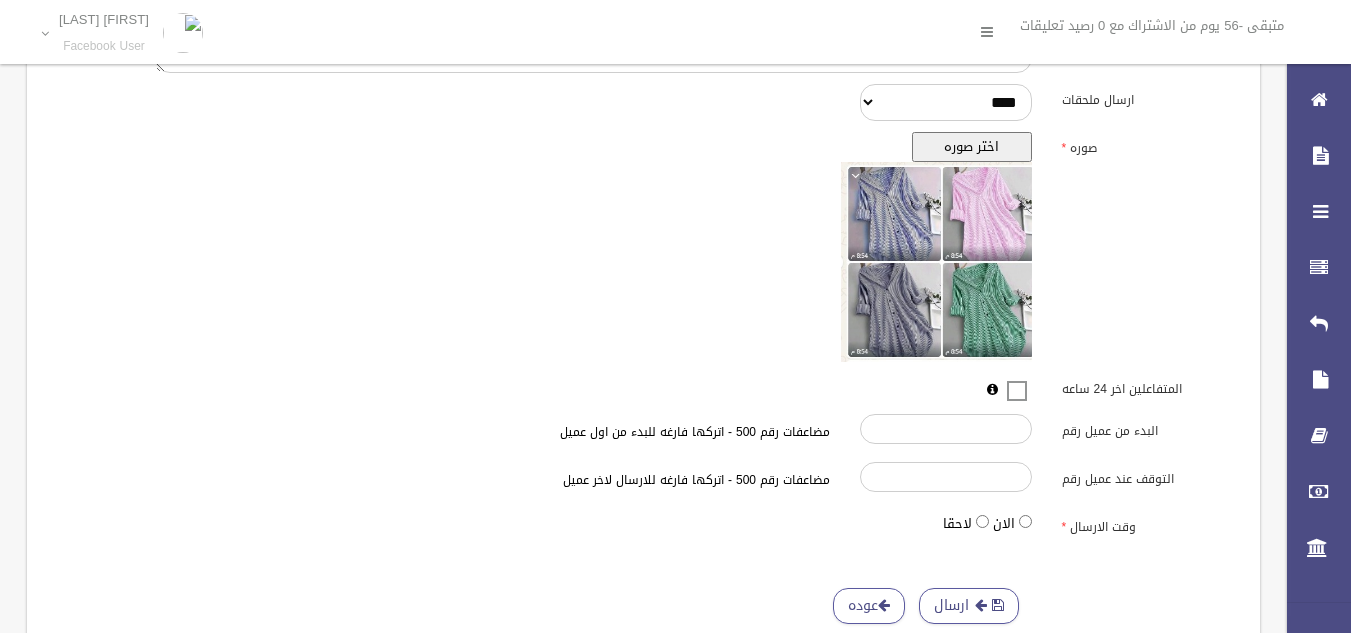 scroll, scrollTop: 635, scrollLeft: 0, axis: vertical 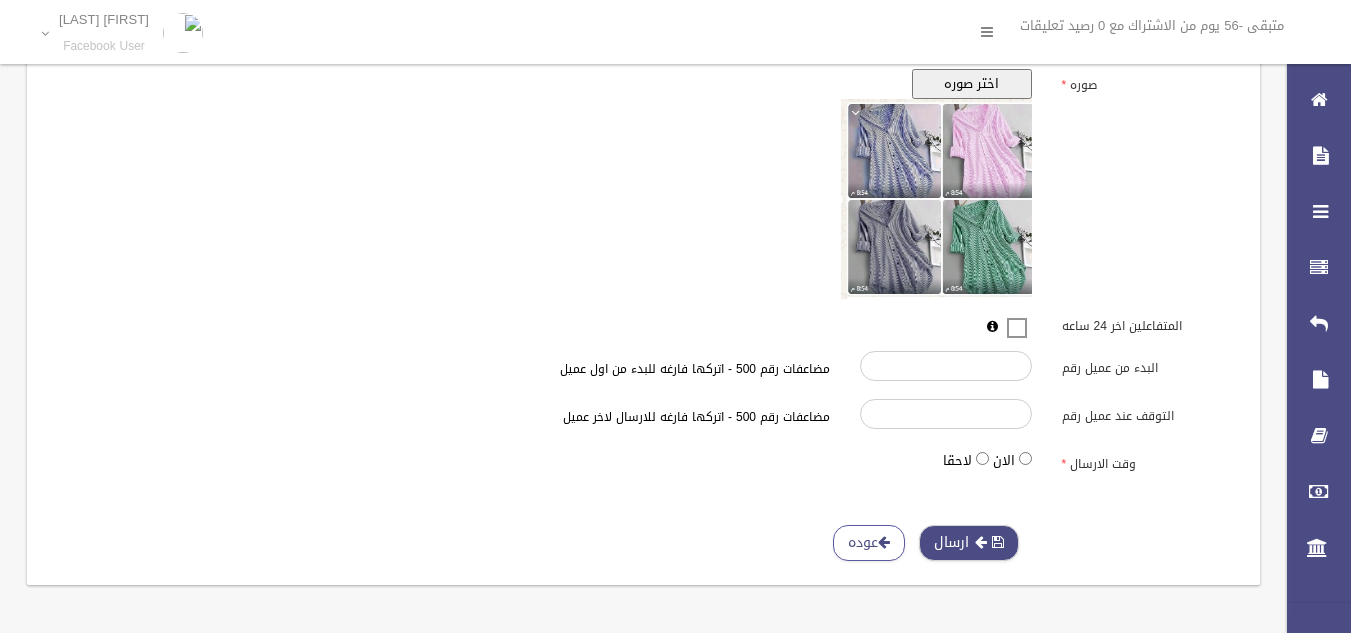 type 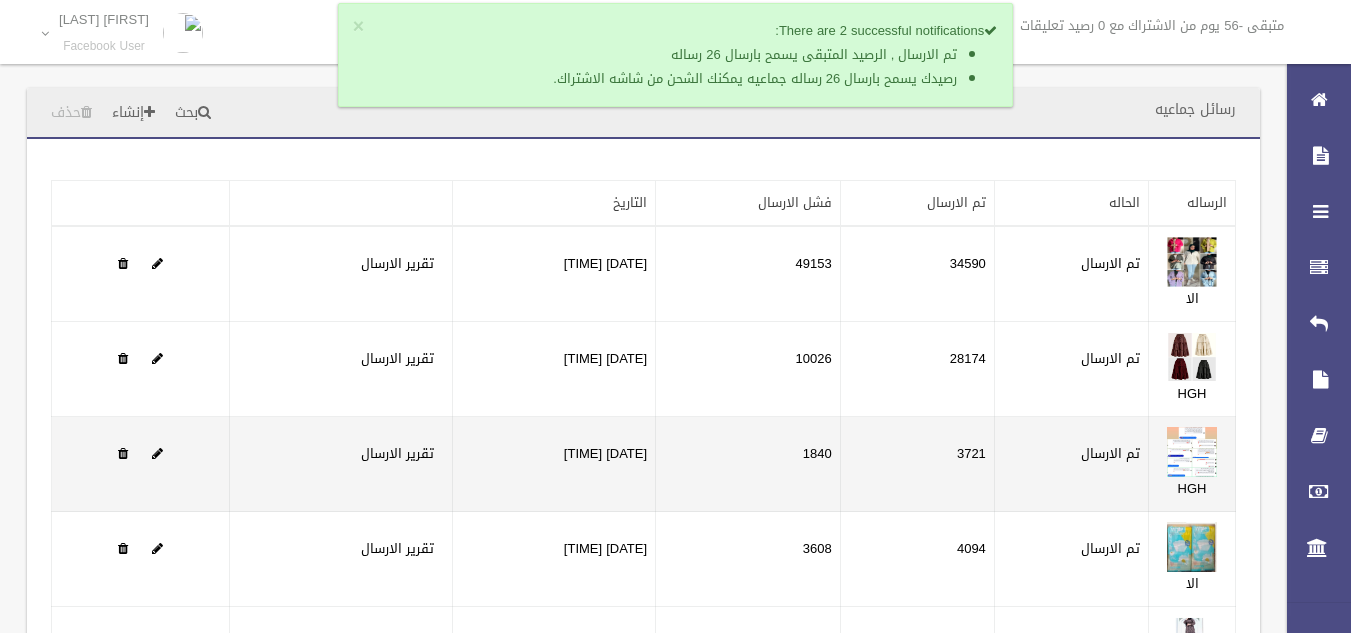 scroll, scrollTop: 256, scrollLeft: 0, axis: vertical 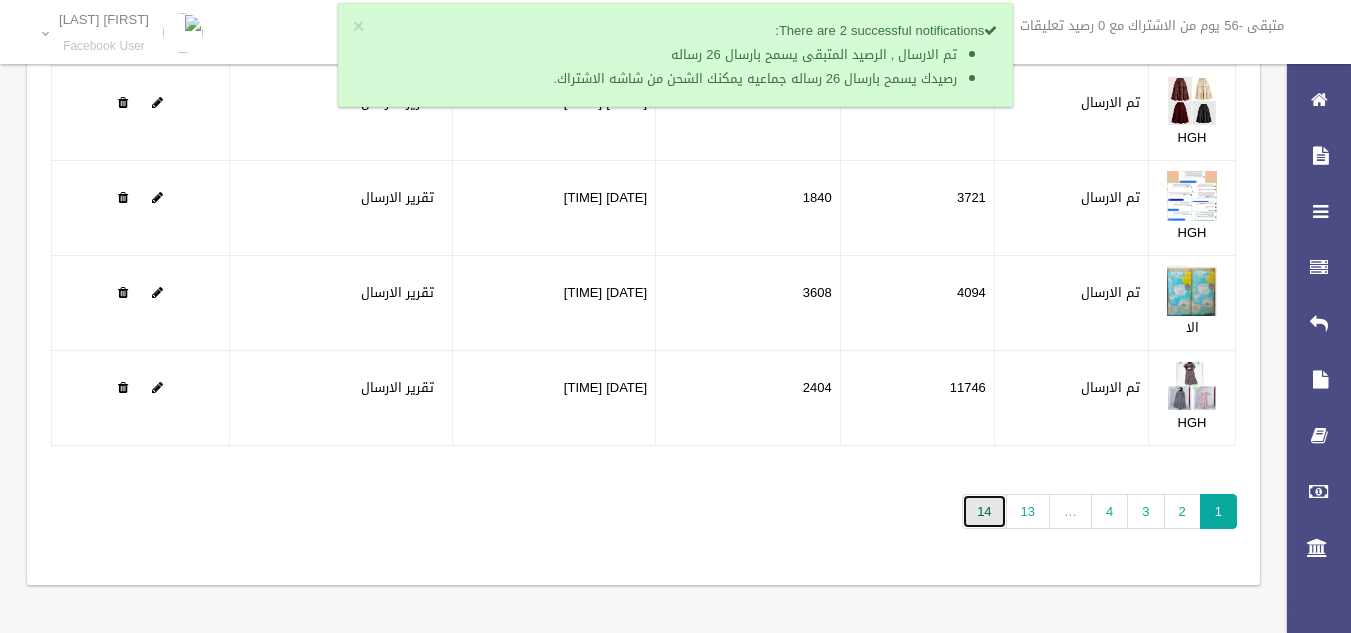 click on "14" at bounding box center (984, 511) 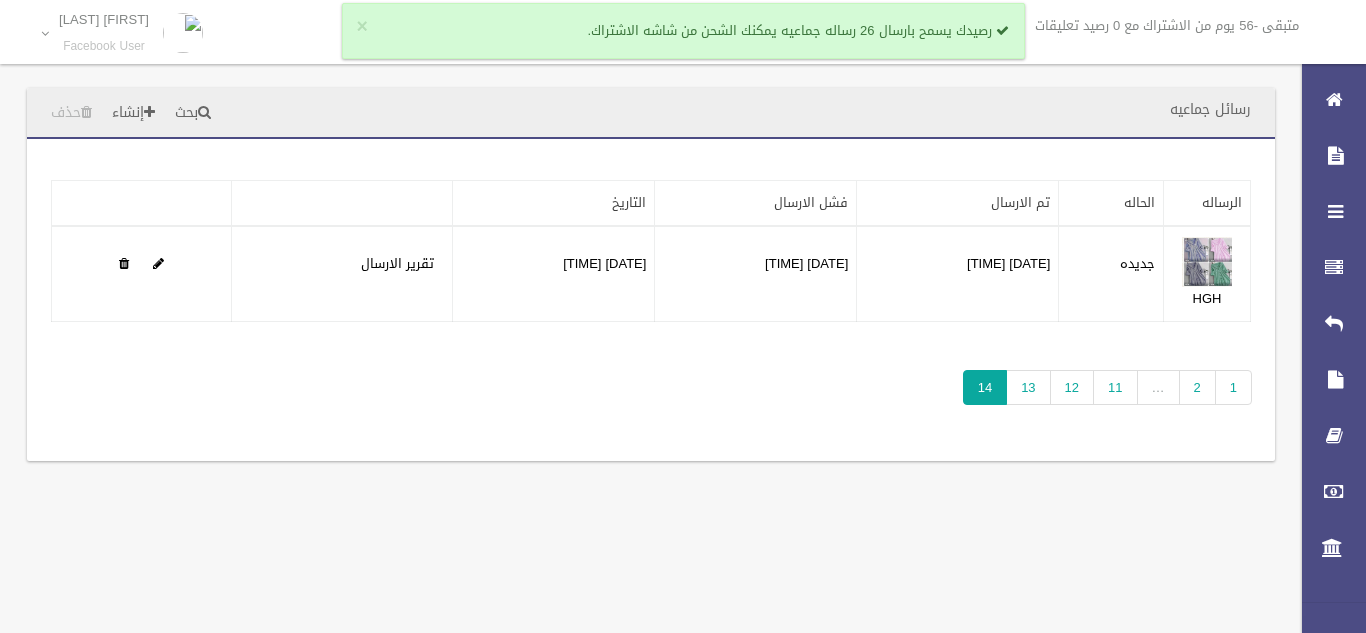 scroll, scrollTop: 0, scrollLeft: 0, axis: both 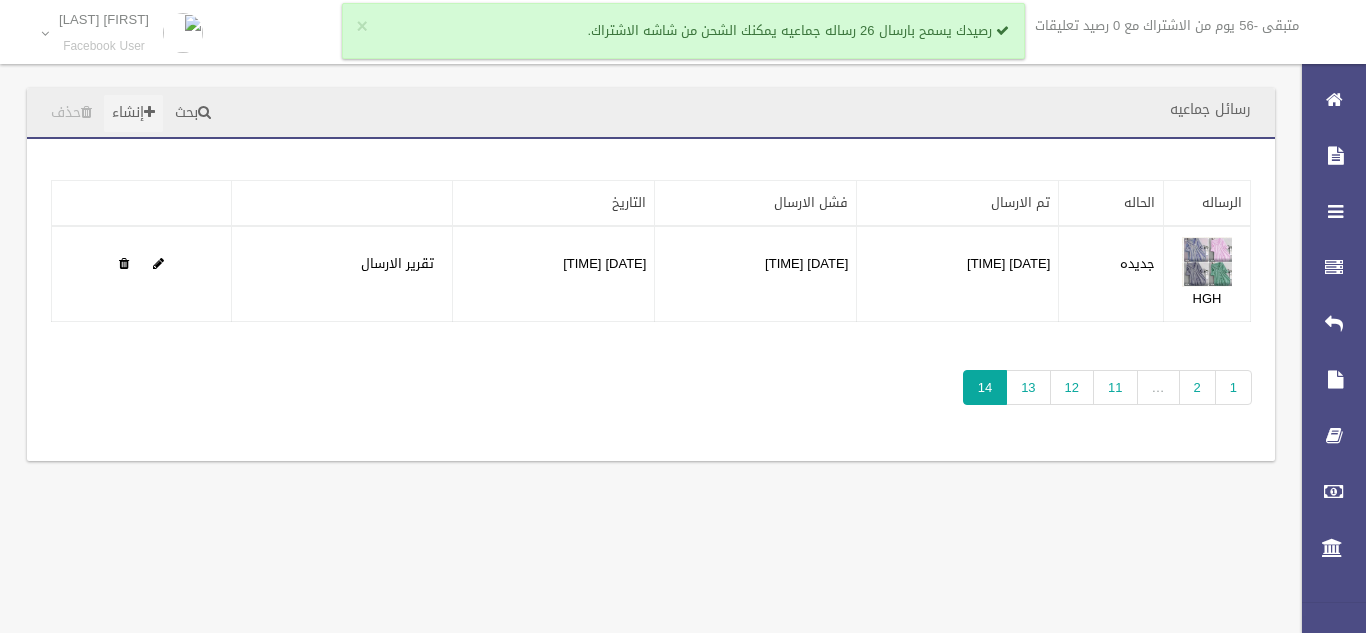 click on "إنشاء" at bounding box center (133, 113) 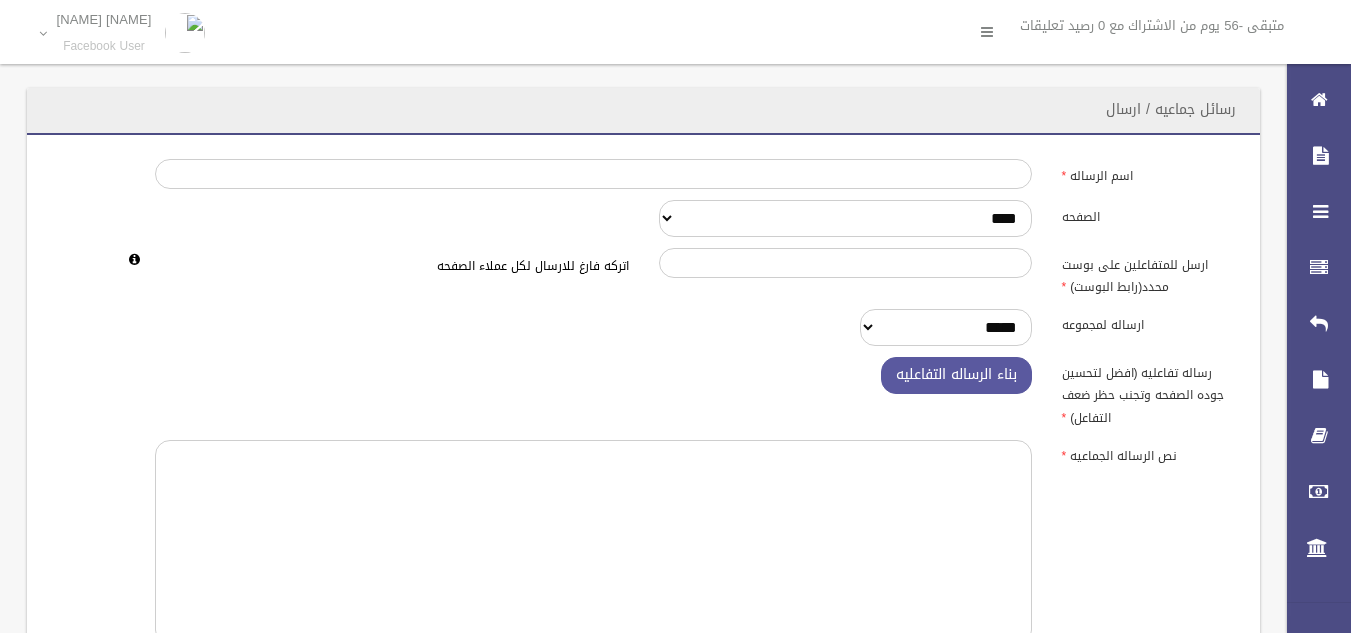 scroll, scrollTop: 0, scrollLeft: 0, axis: both 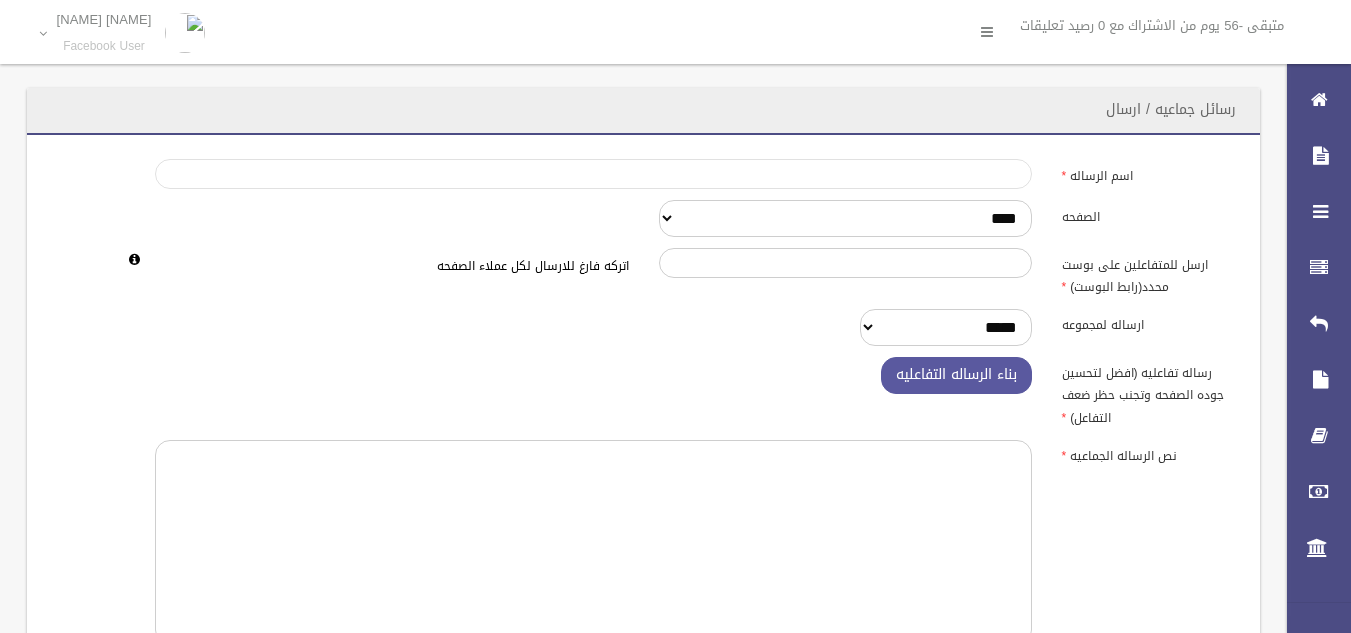 click on "اسم الرساله" at bounding box center [593, 174] 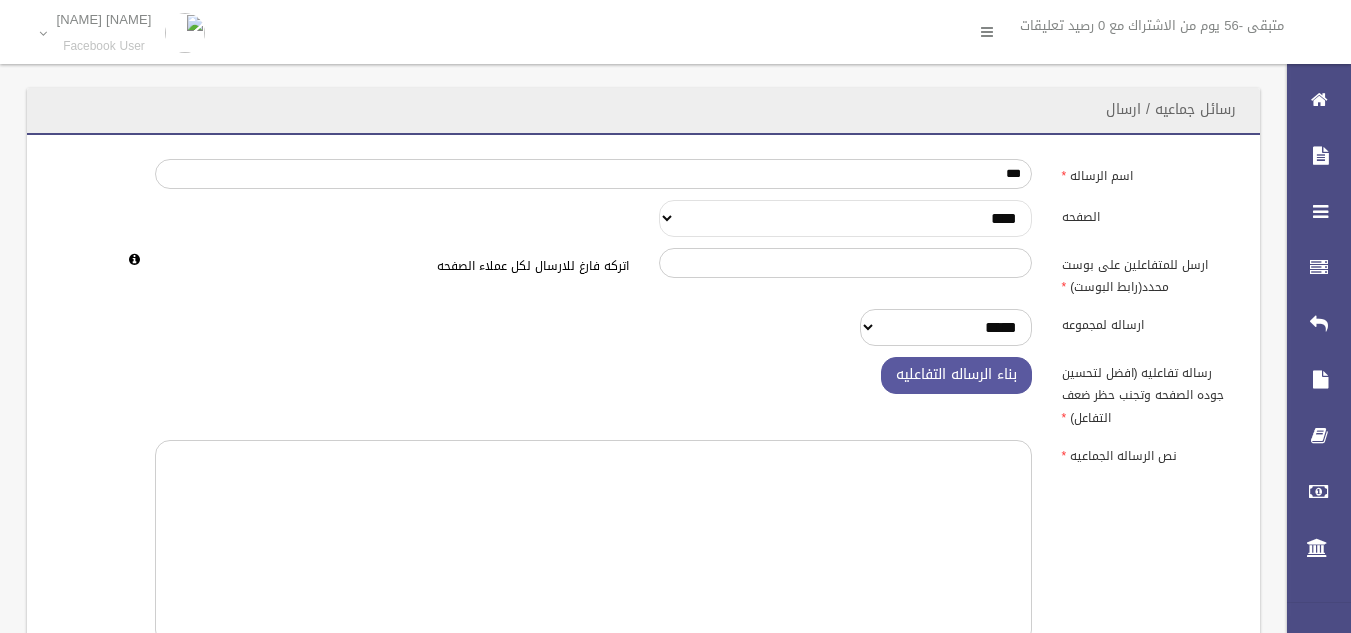 click on "**********" at bounding box center [845, 218] 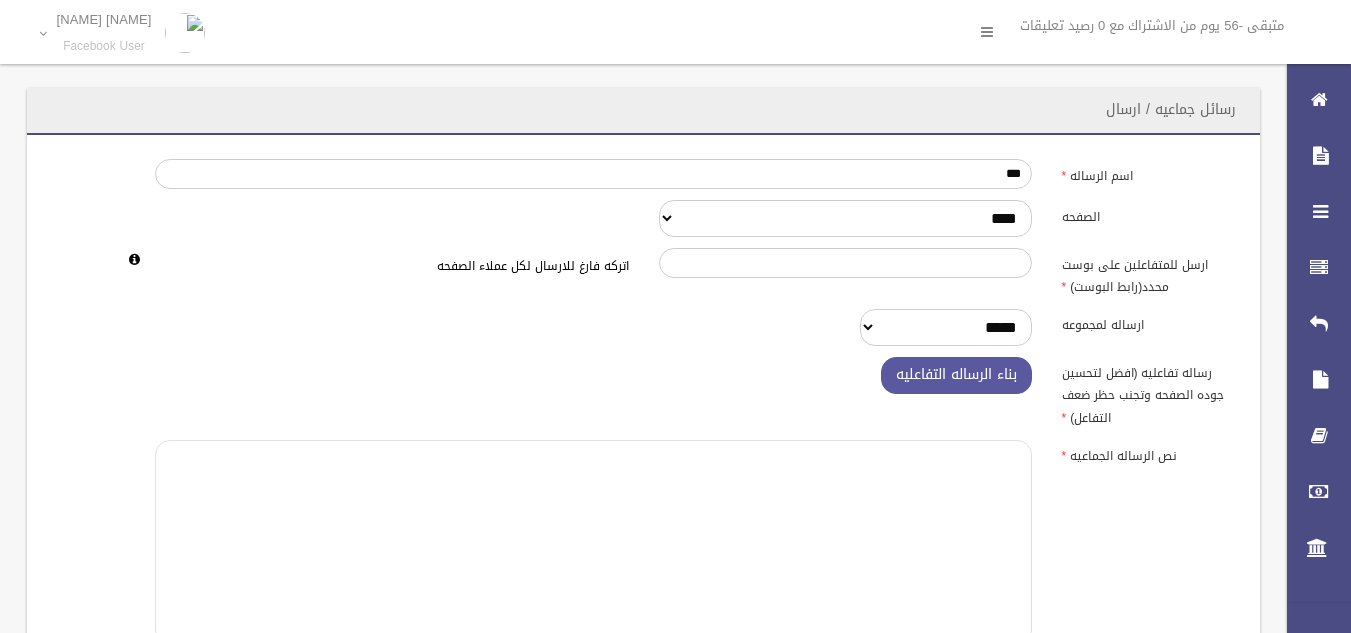 click at bounding box center [593, 542] 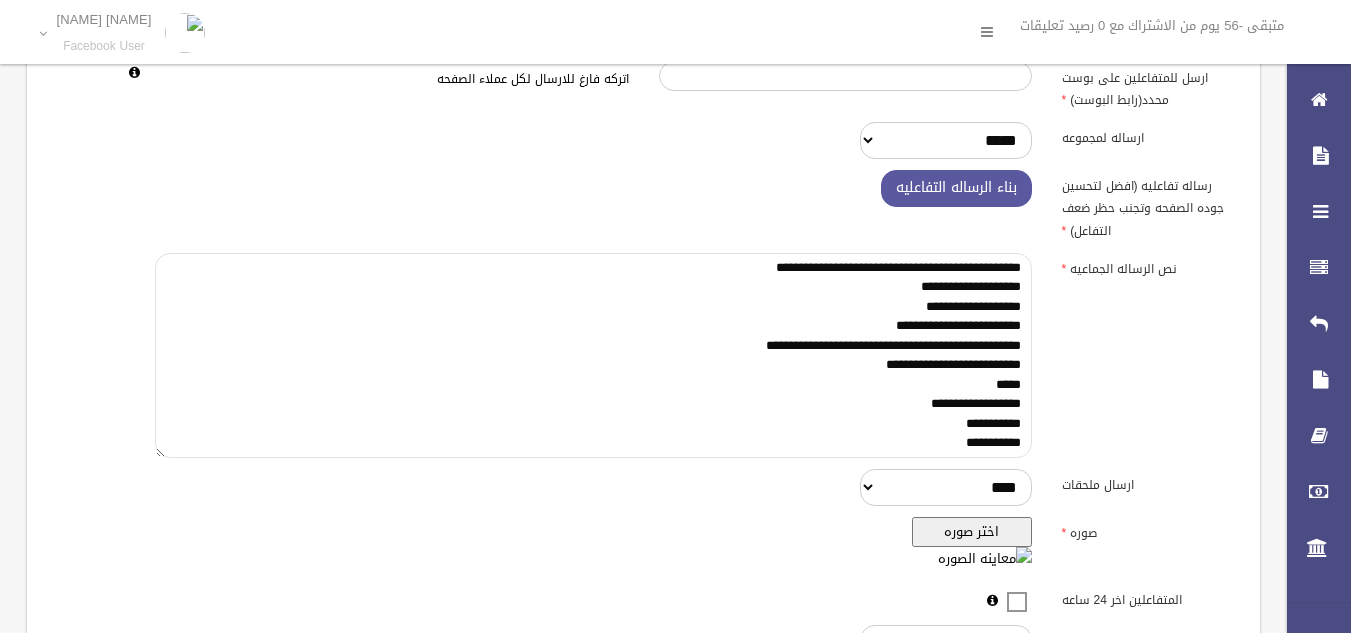 scroll, scrollTop: 247, scrollLeft: 0, axis: vertical 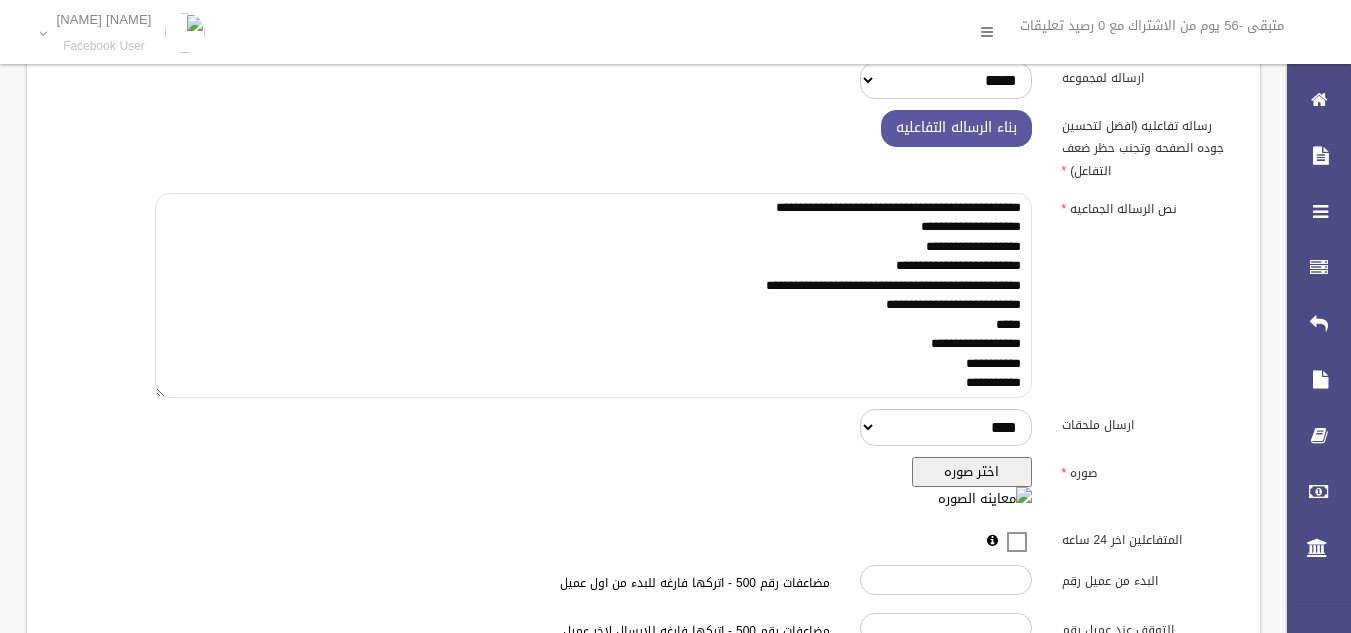 type on "**********" 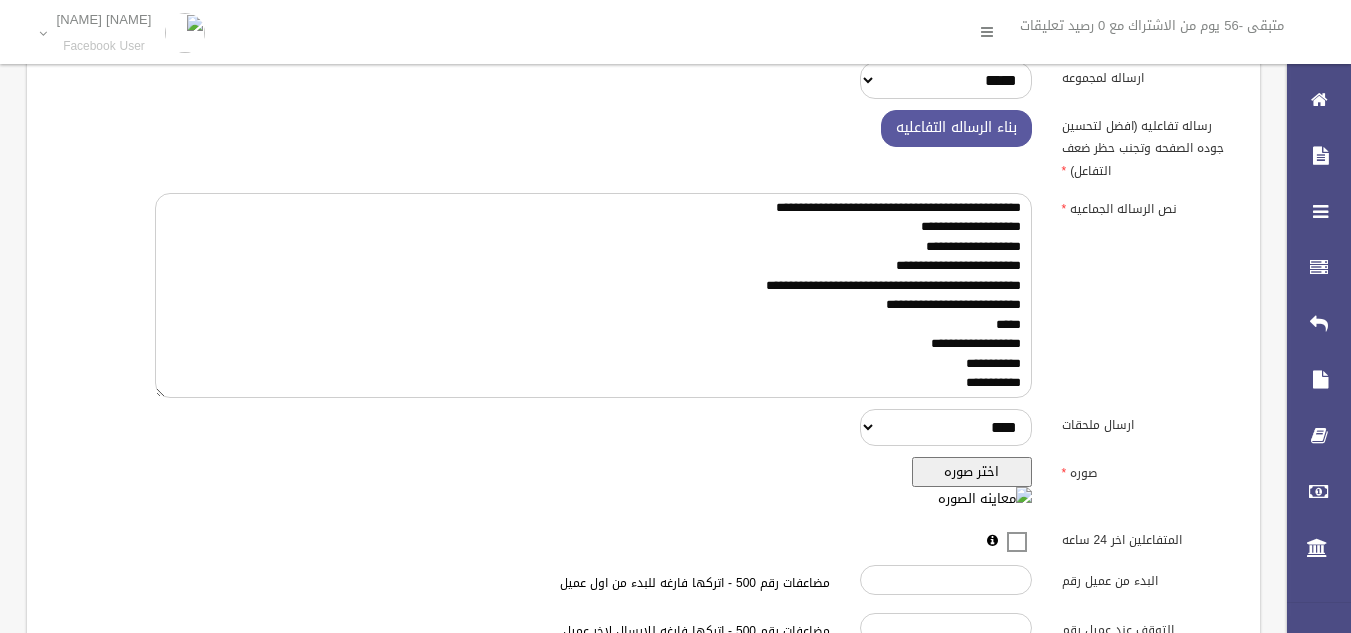 click on "اختر صوره" at bounding box center (972, 472) 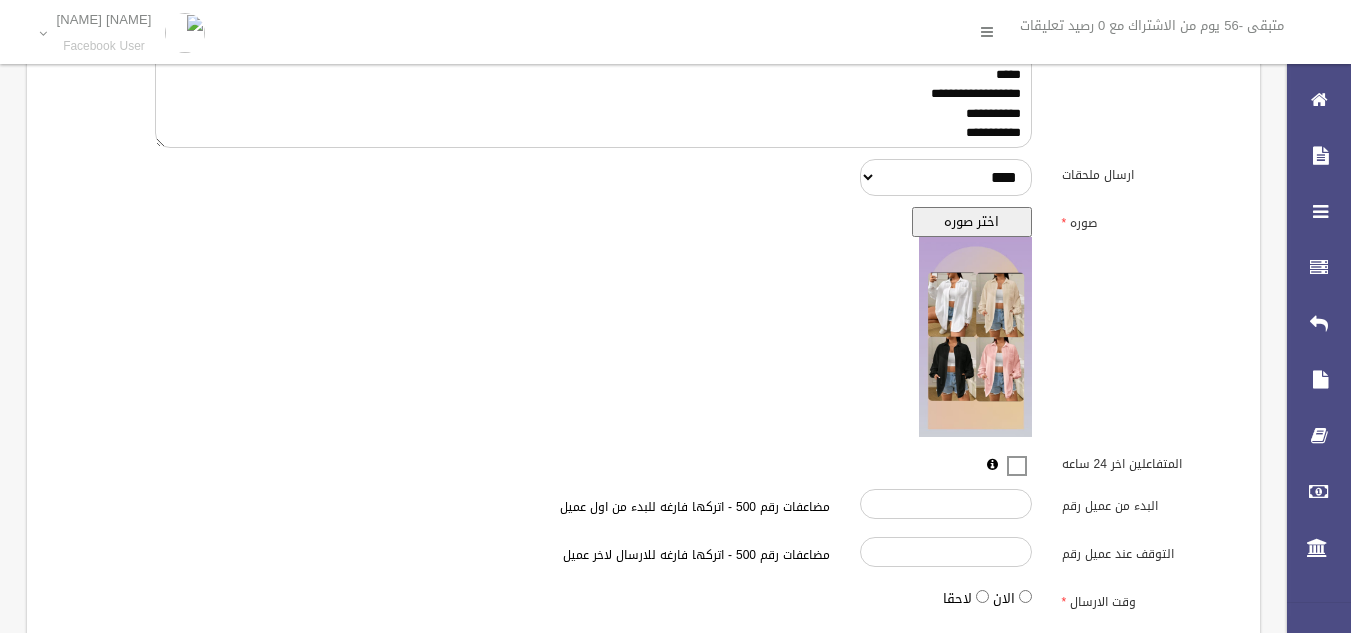 scroll, scrollTop: 635, scrollLeft: 0, axis: vertical 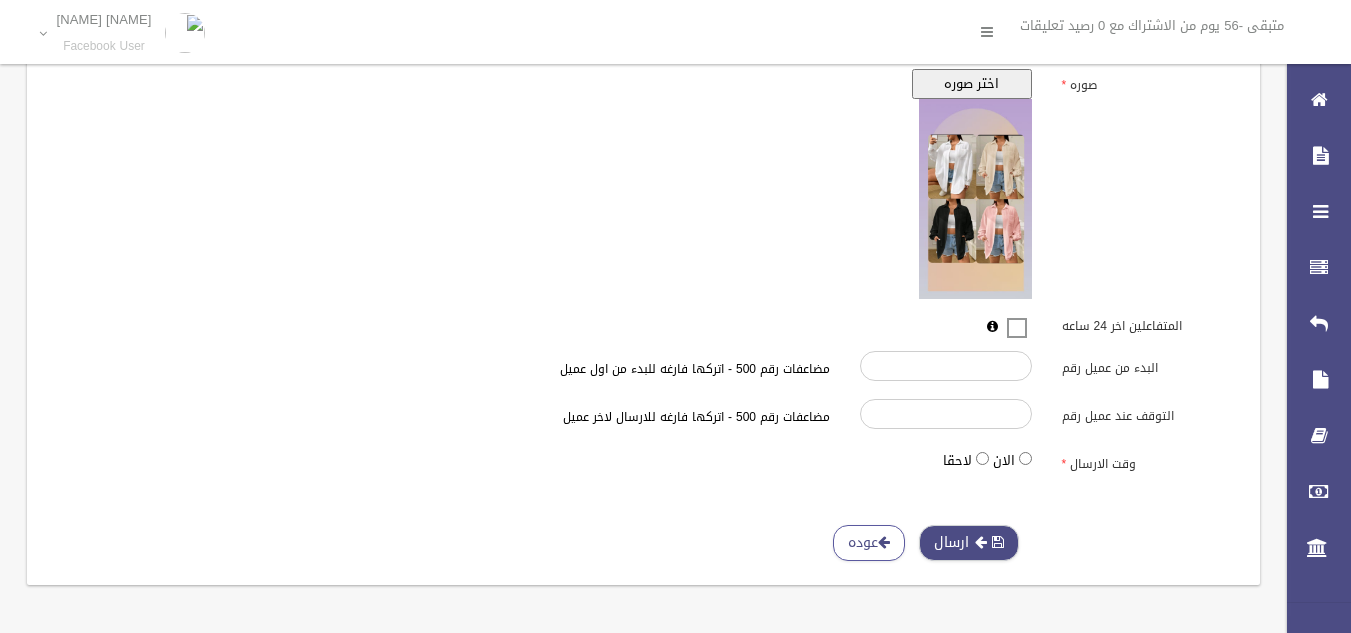 type 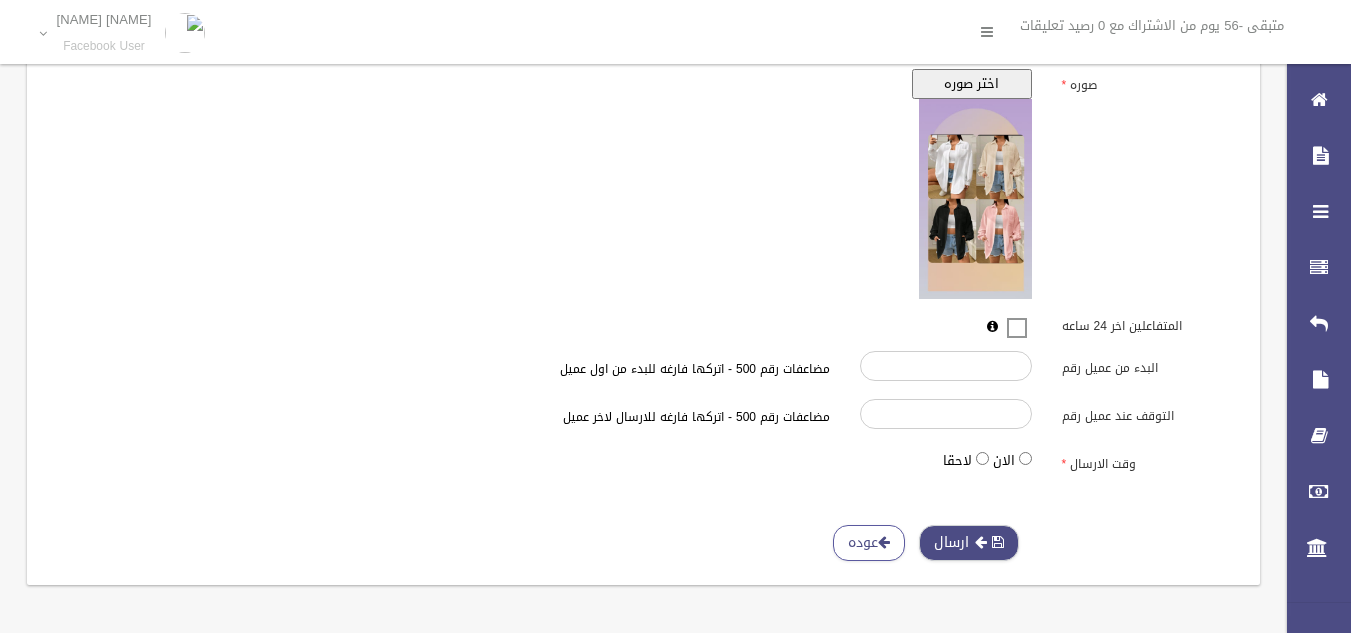 click on "ارسال" at bounding box center (969, 543) 